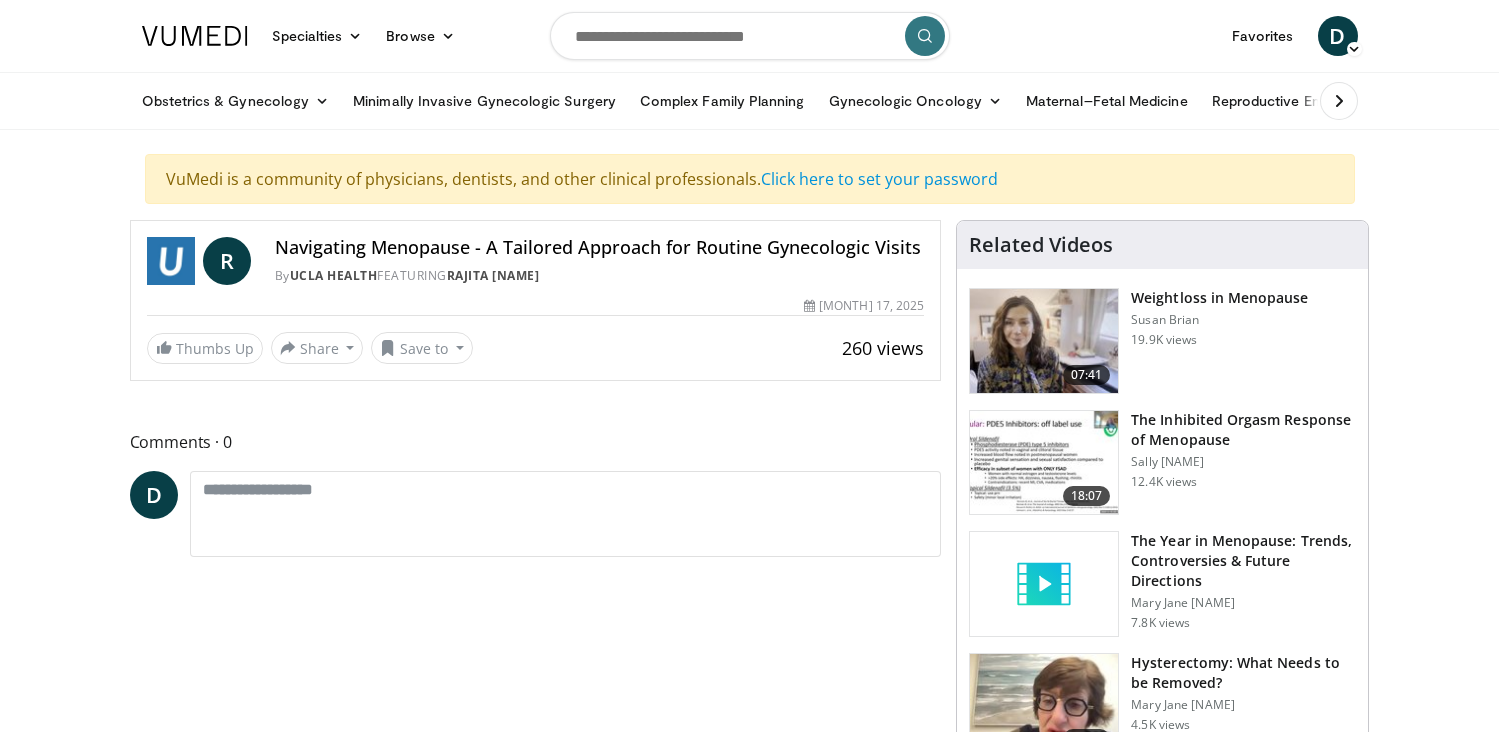scroll, scrollTop: 0, scrollLeft: 0, axis: both 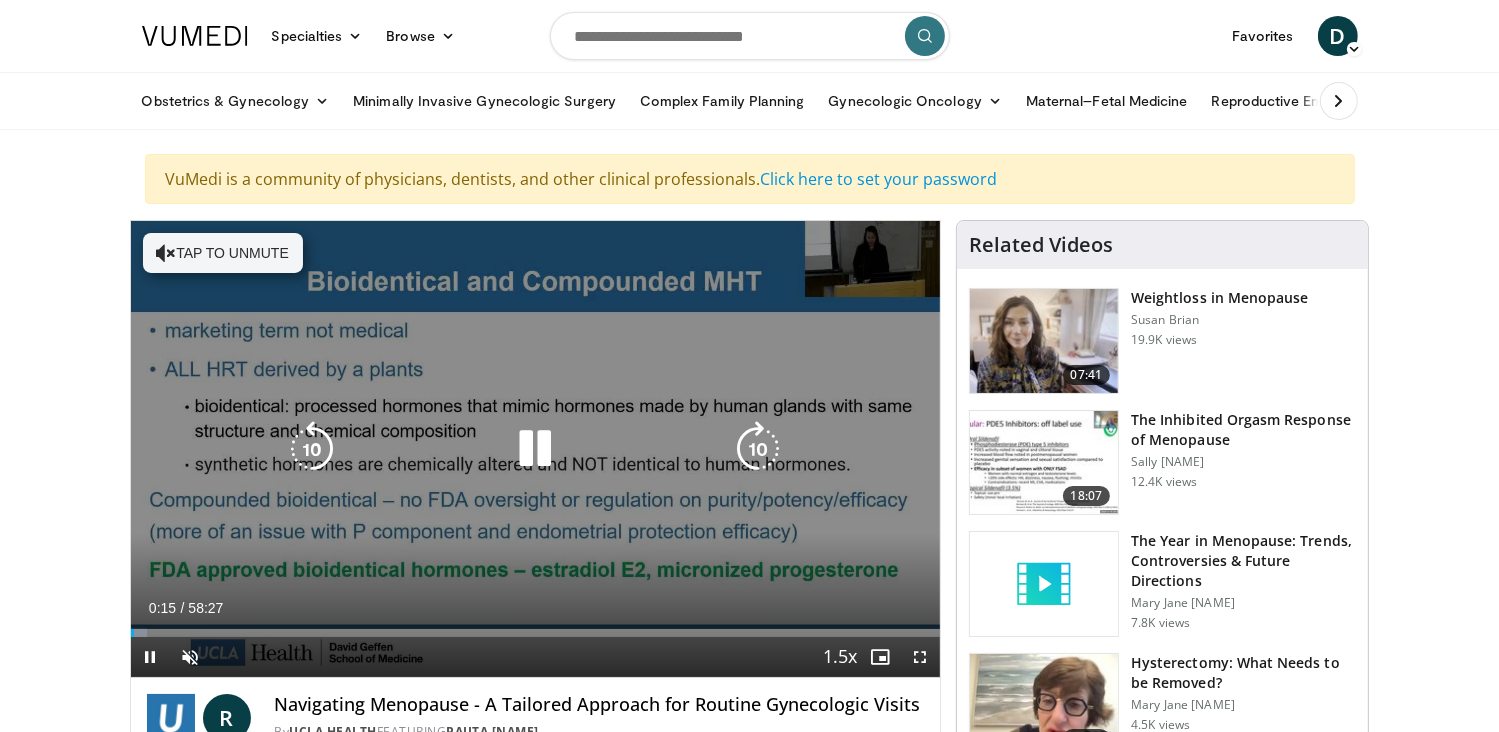 click on "Tap to unmute" at bounding box center [223, 253] 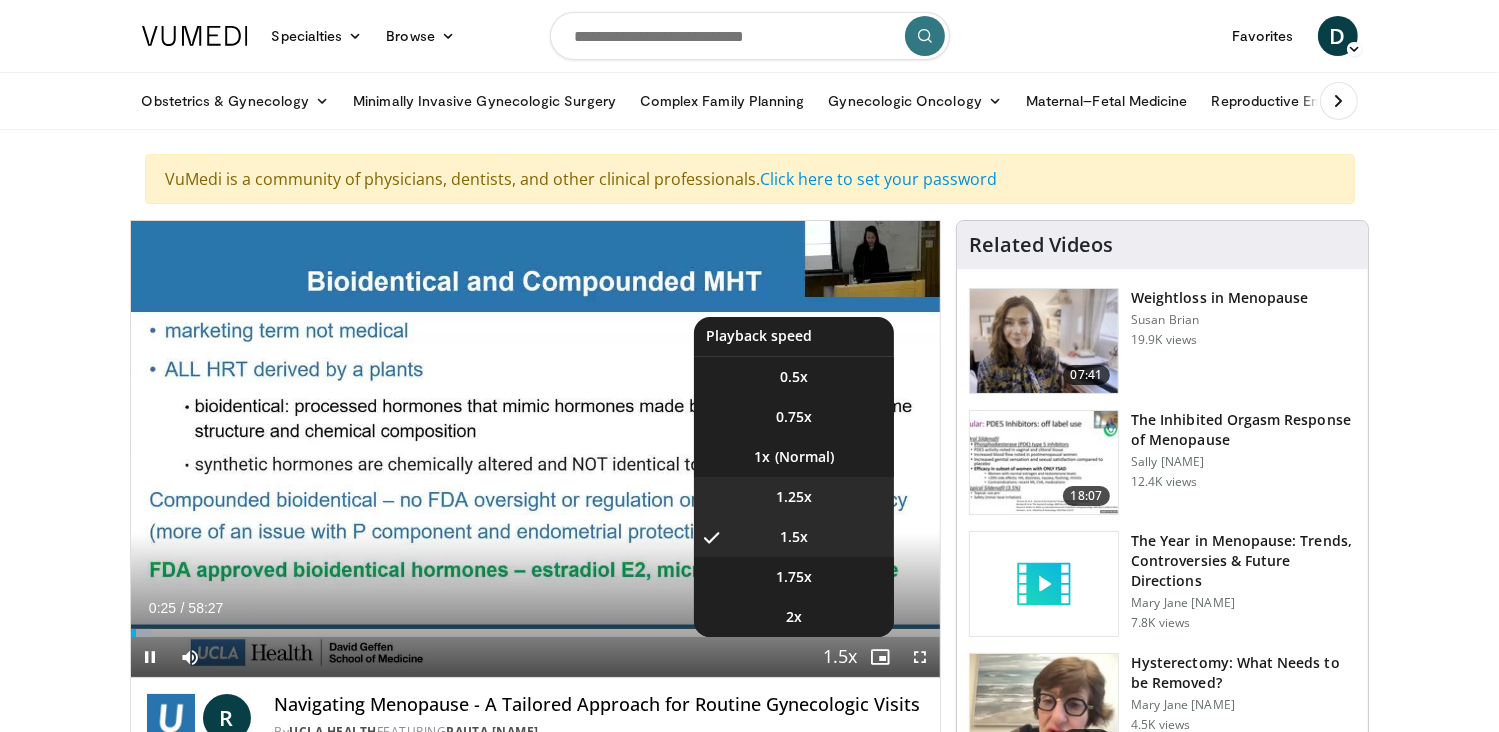 click on "1.25x" at bounding box center (794, 377) 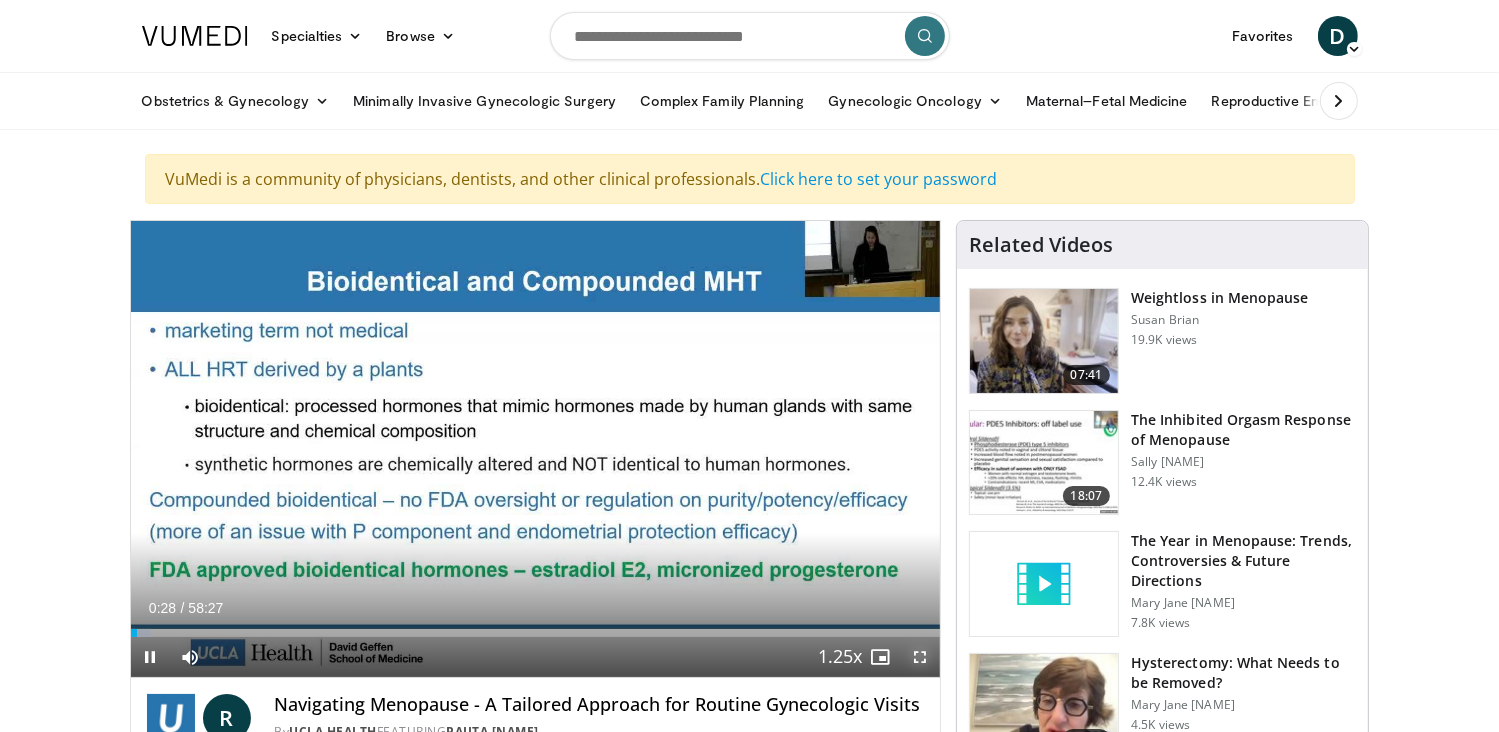 click at bounding box center [920, 657] 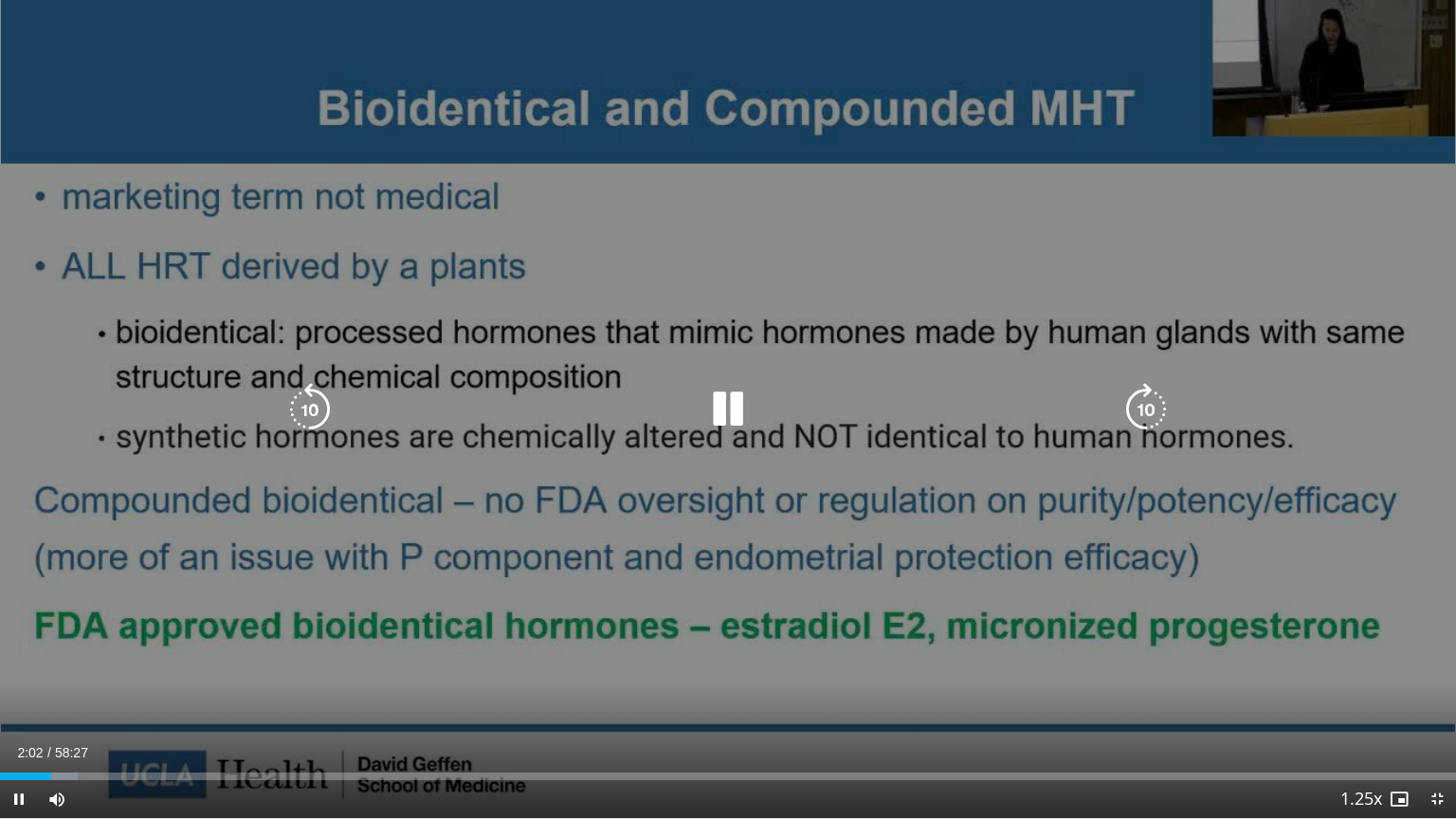 click on "10 seconds
Tap to unmute" at bounding box center (728, 409) 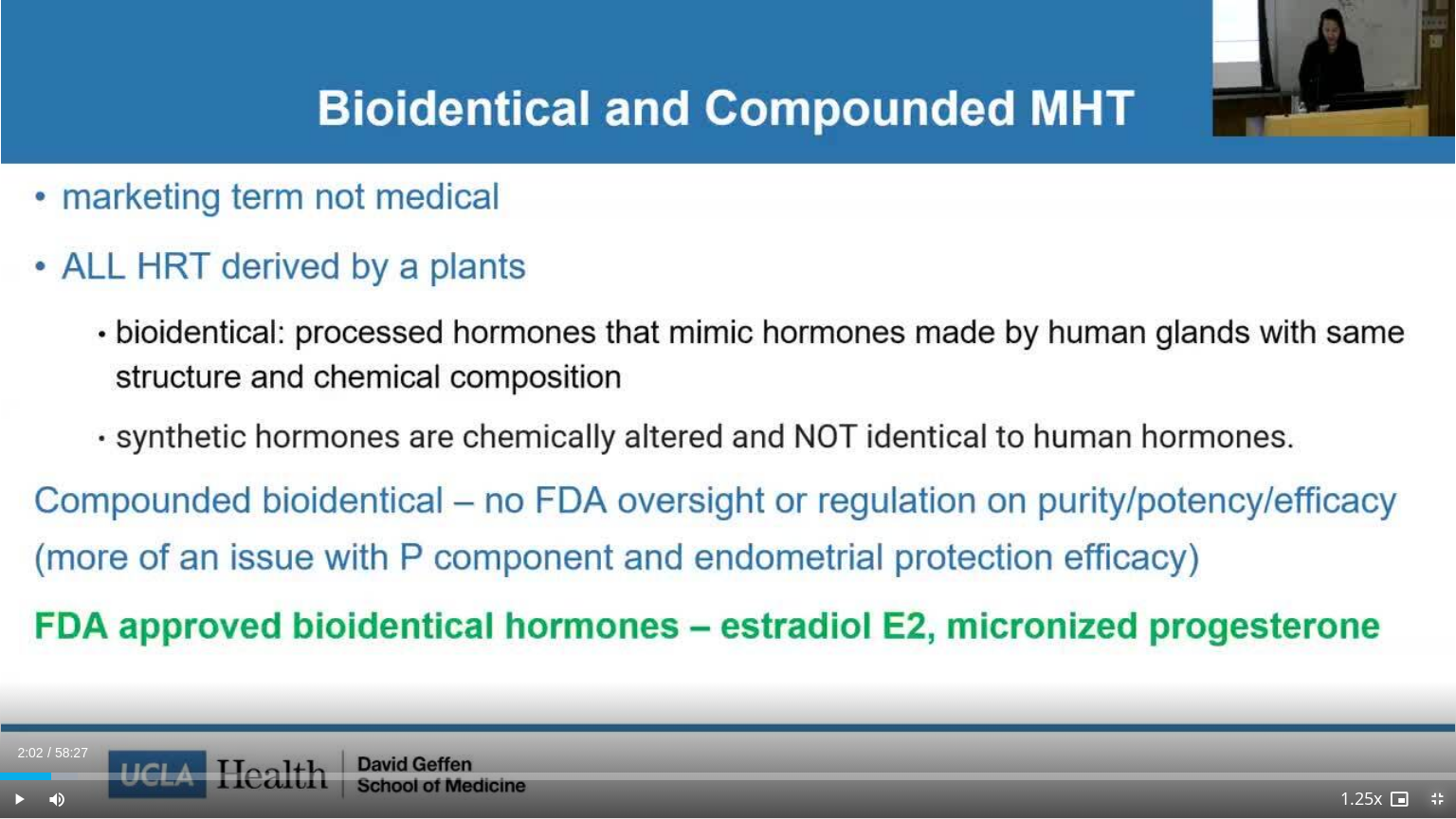 click at bounding box center [1437, 799] 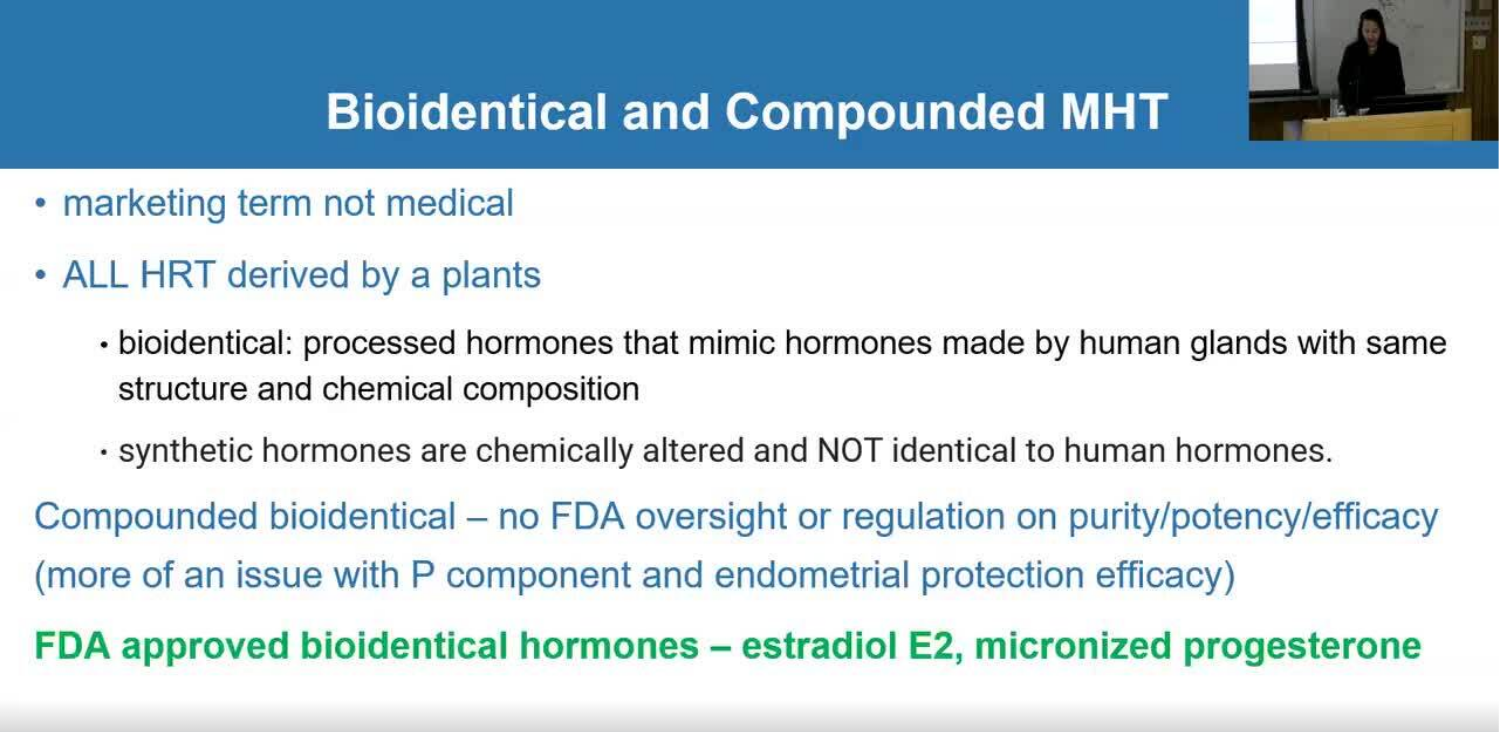 scroll, scrollTop: 200, scrollLeft: 0, axis: vertical 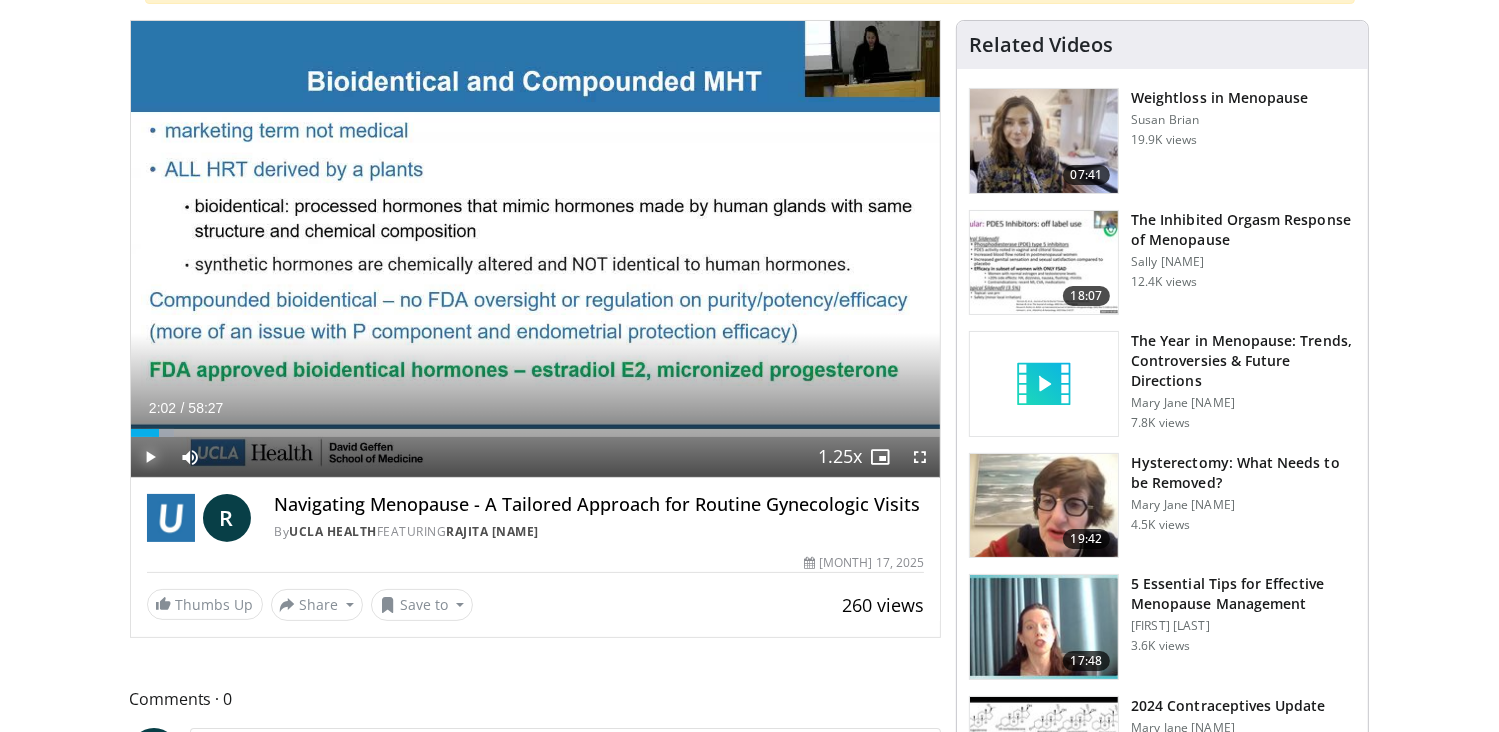 click at bounding box center (151, 457) 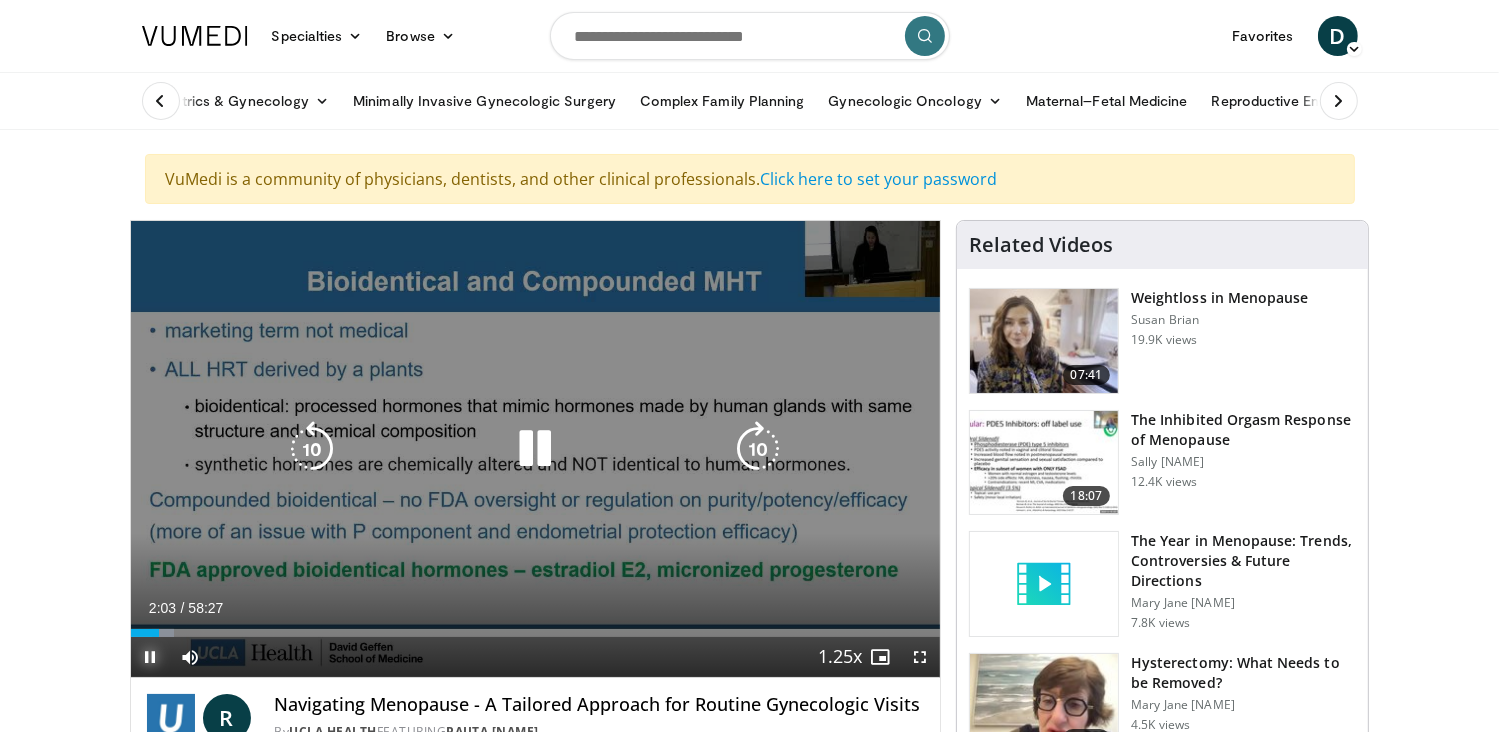 scroll, scrollTop: 0, scrollLeft: 0, axis: both 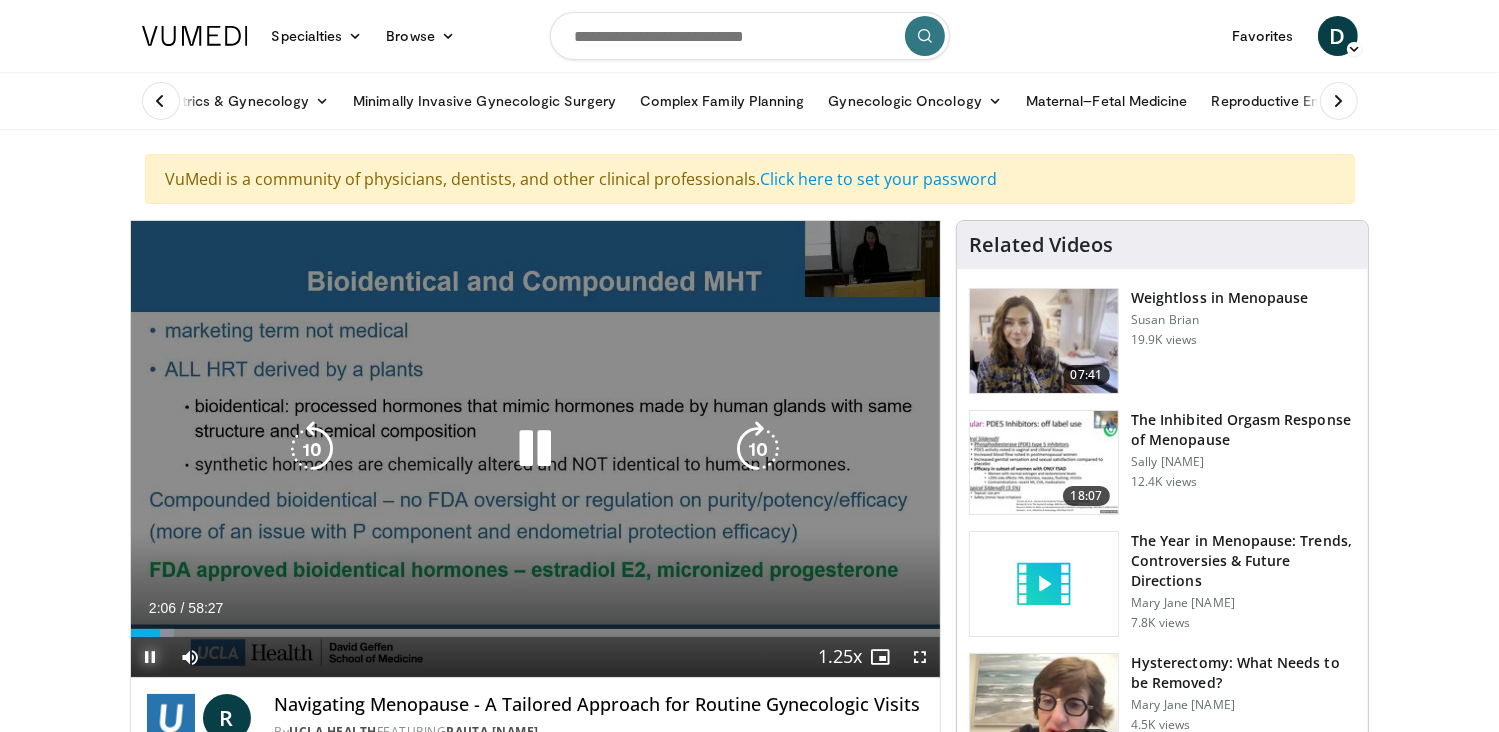 type 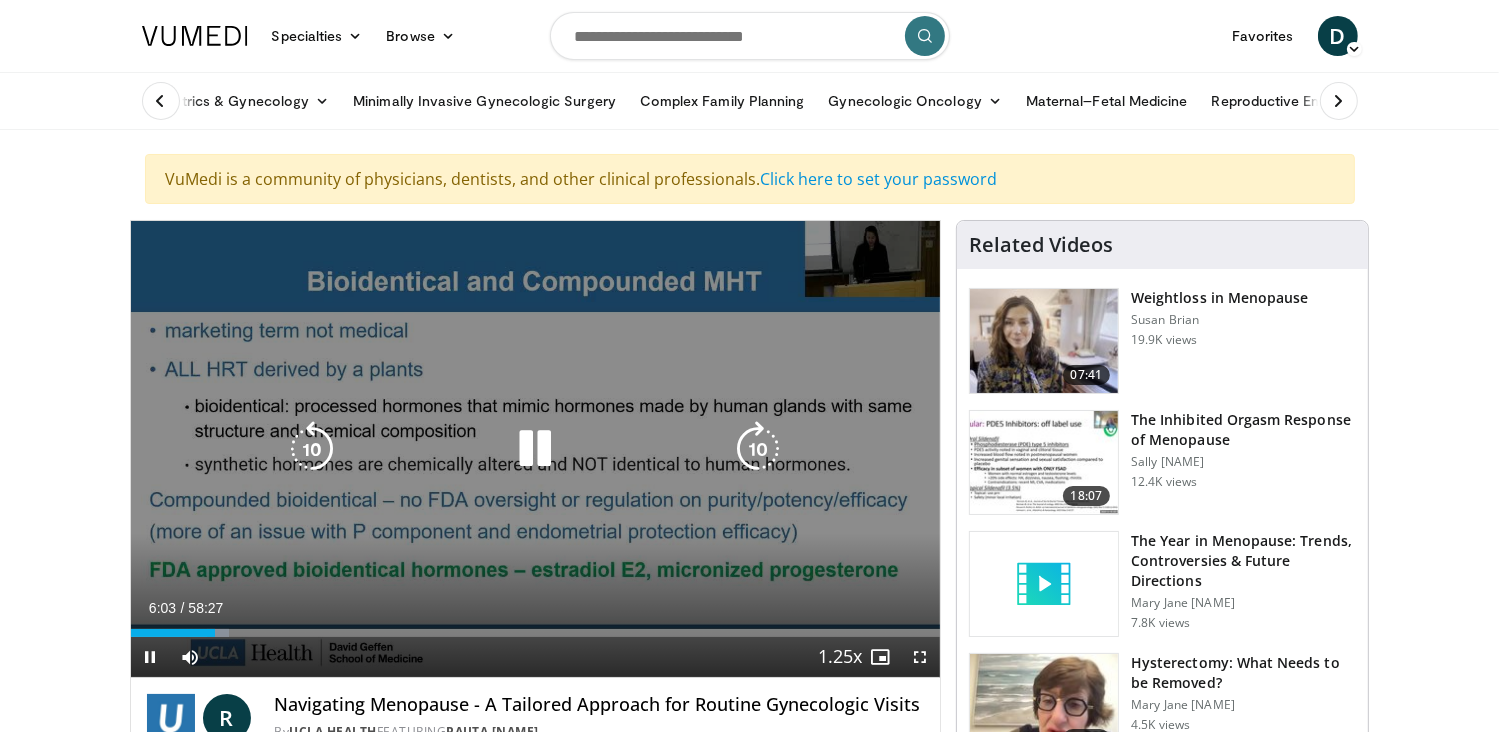 click at bounding box center [312, 449] 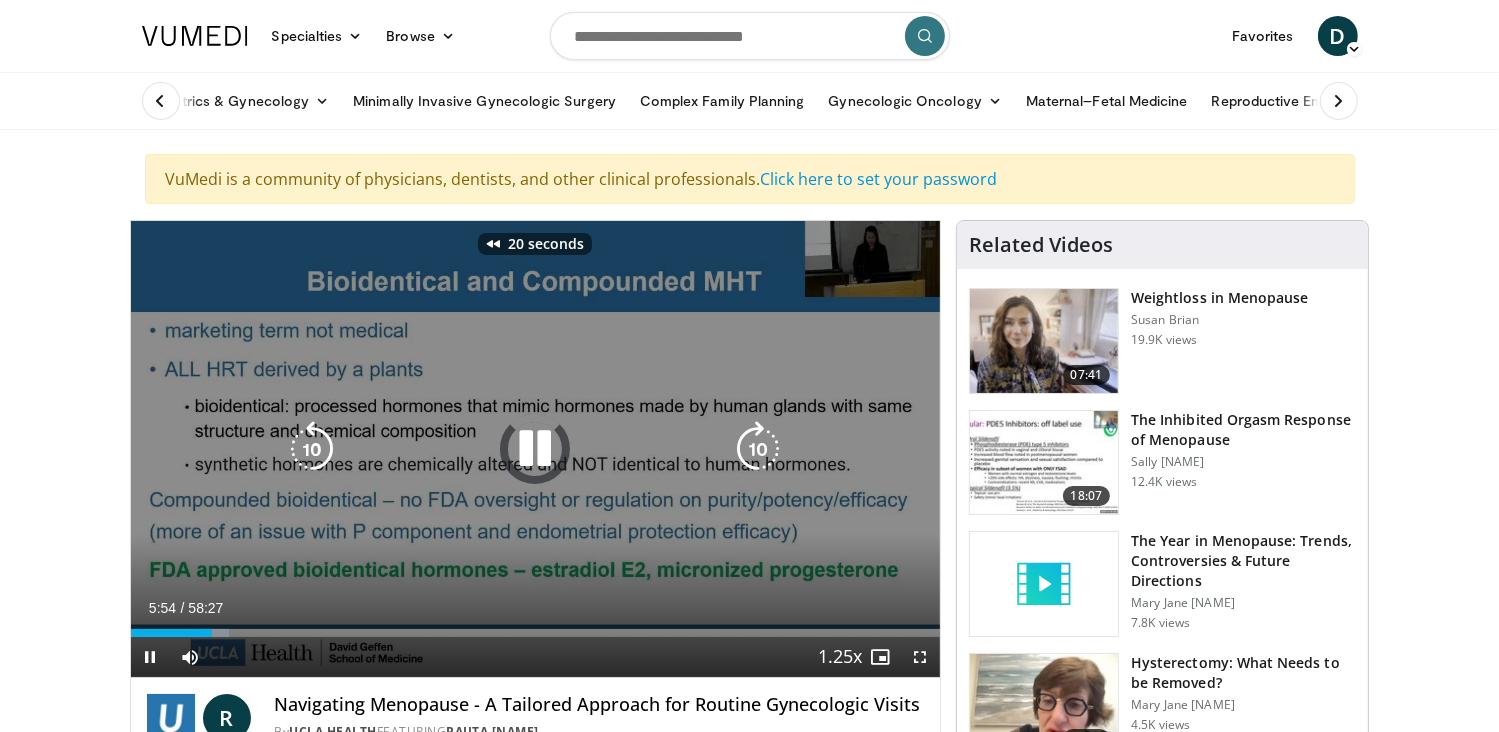 click at bounding box center [312, 449] 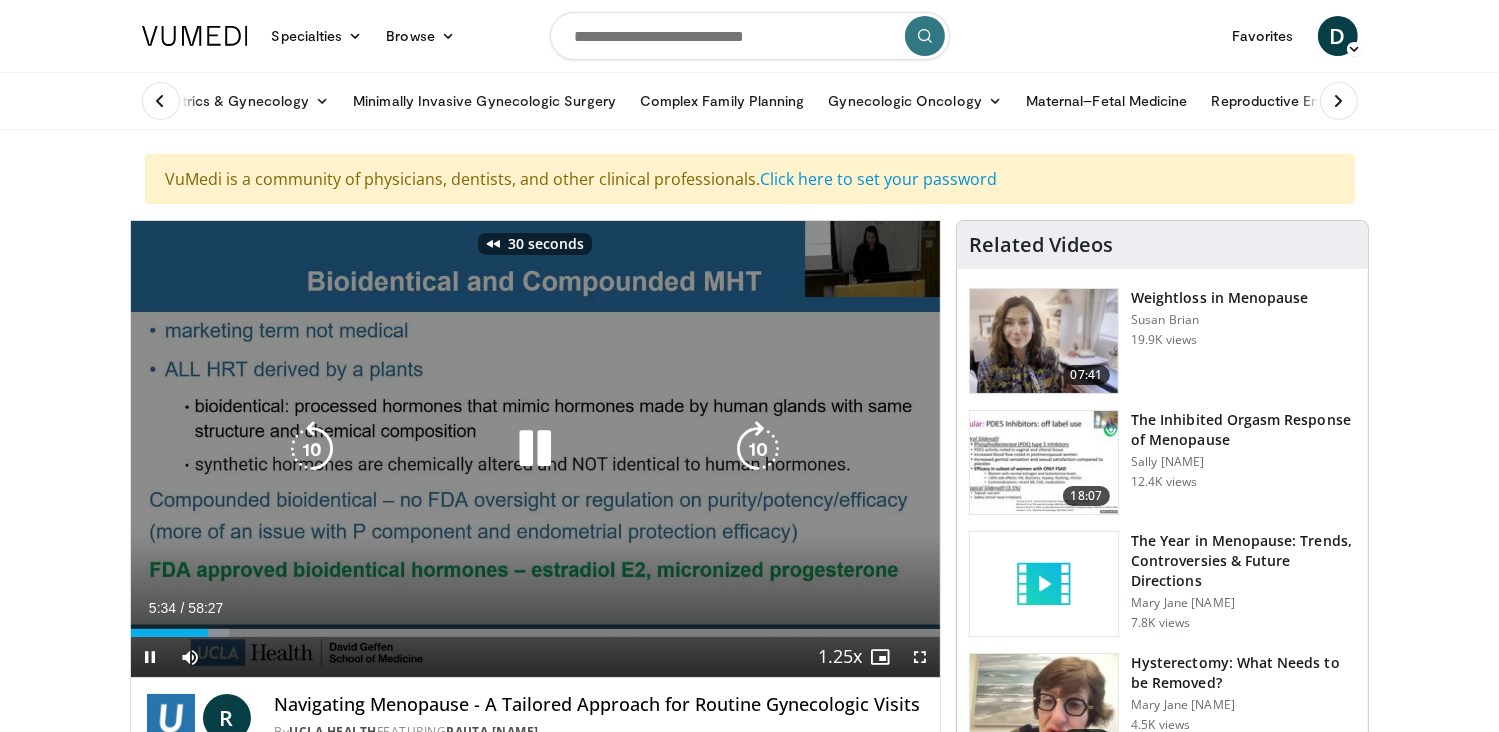 click at bounding box center (312, 449) 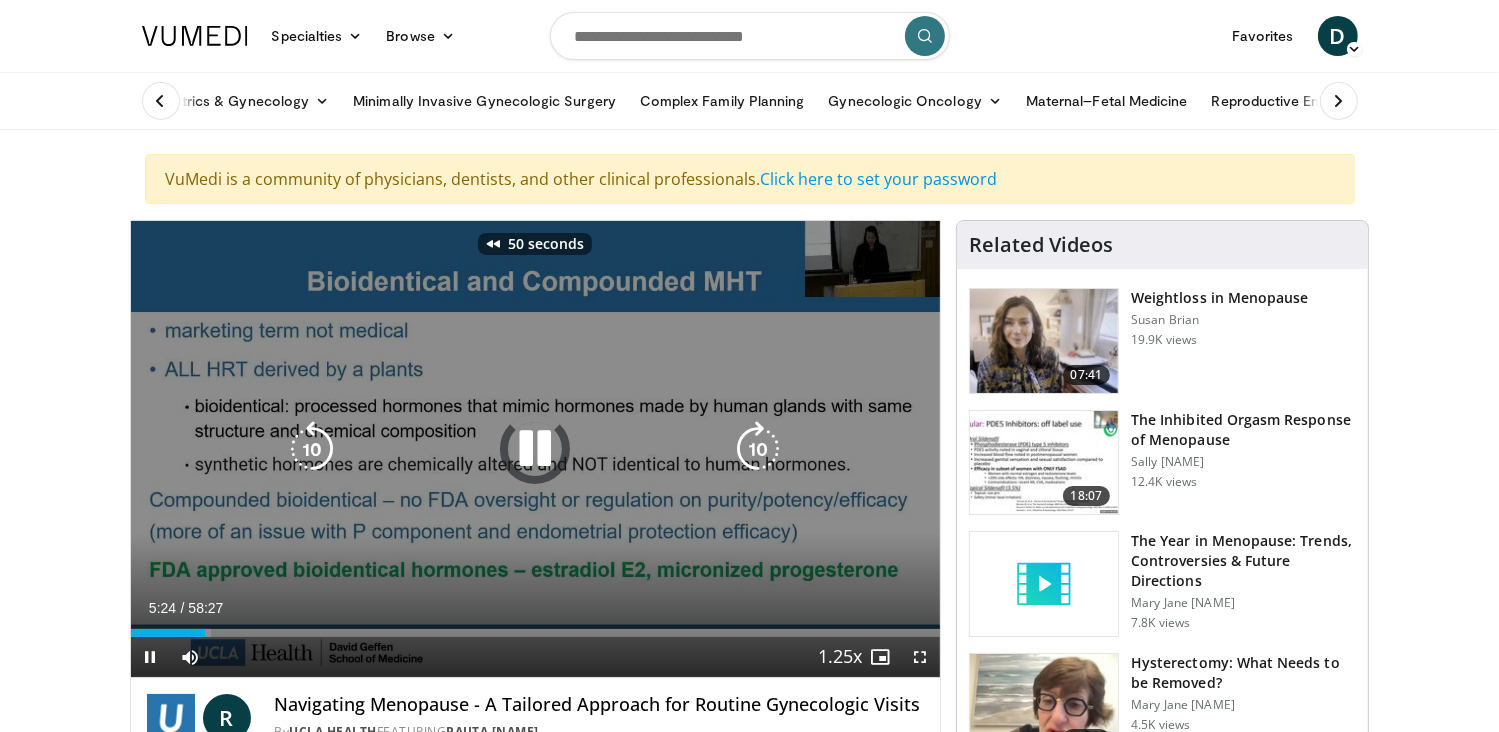click at bounding box center (312, 449) 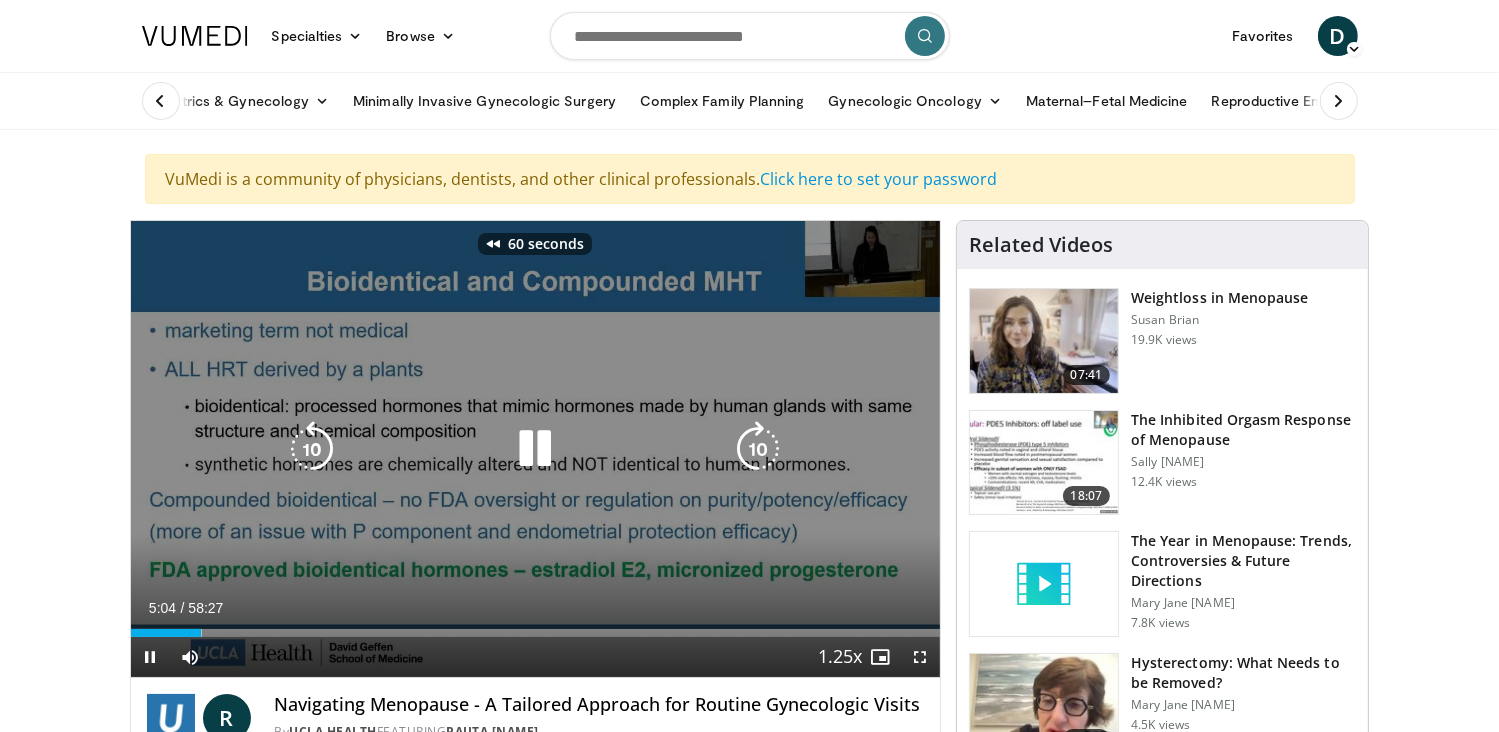 click at bounding box center [312, 449] 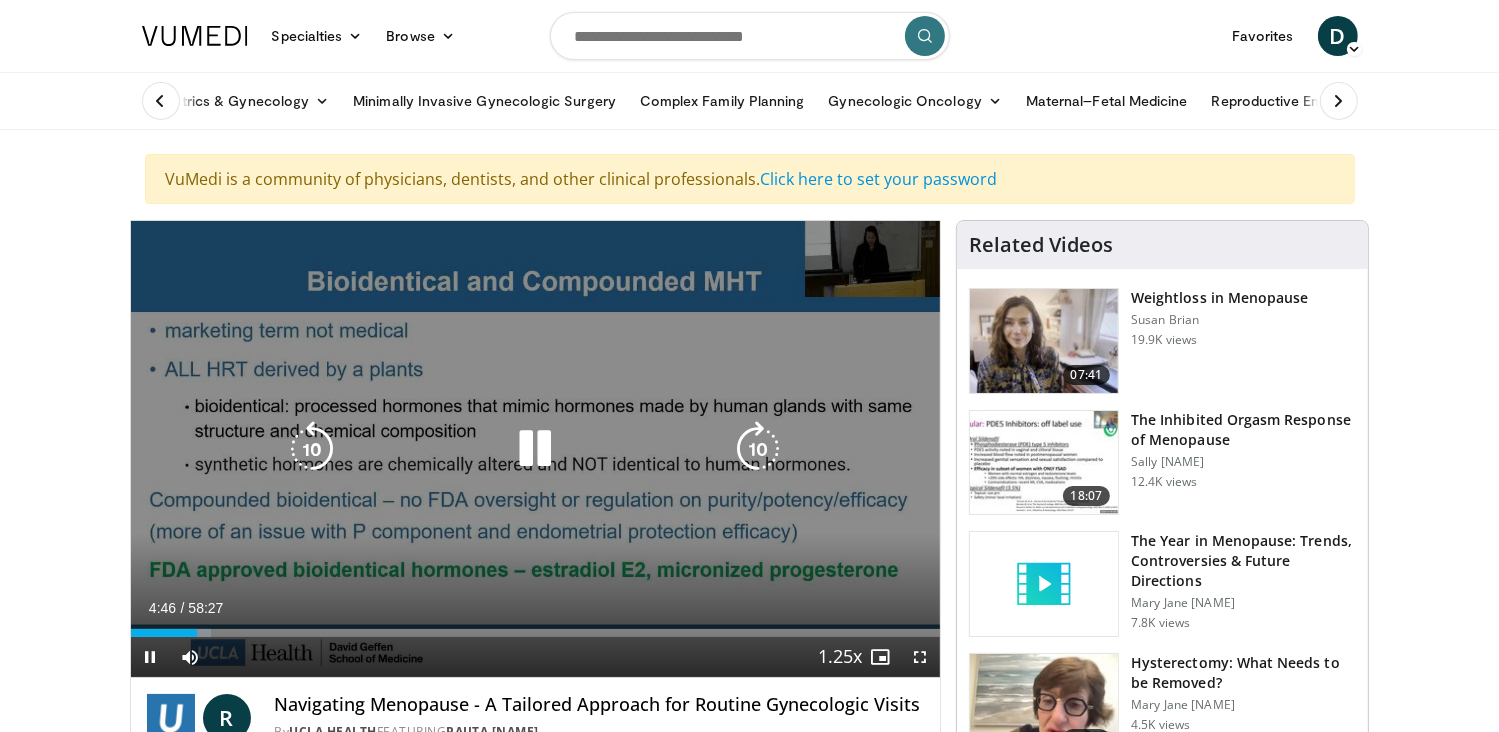 click at bounding box center [312, 449] 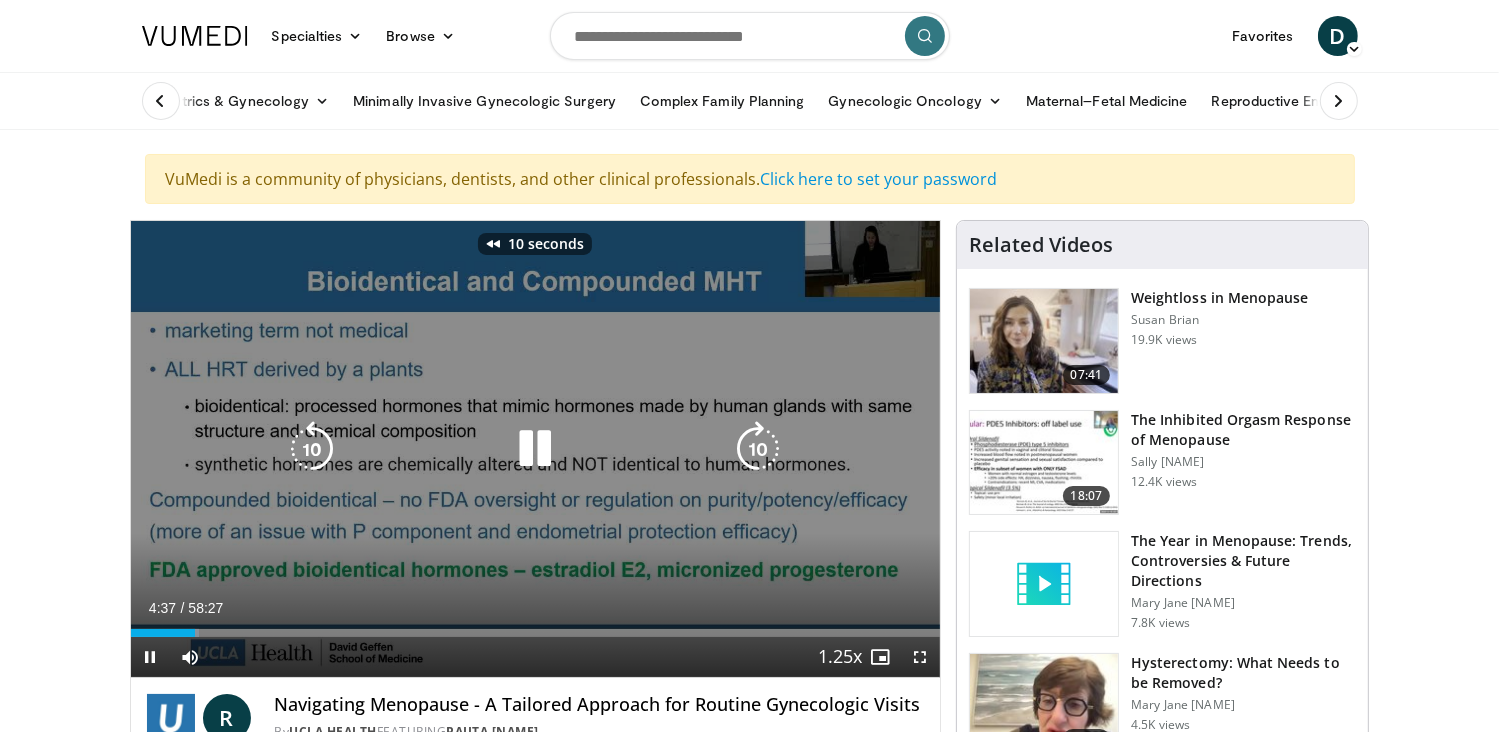 click at bounding box center [312, 449] 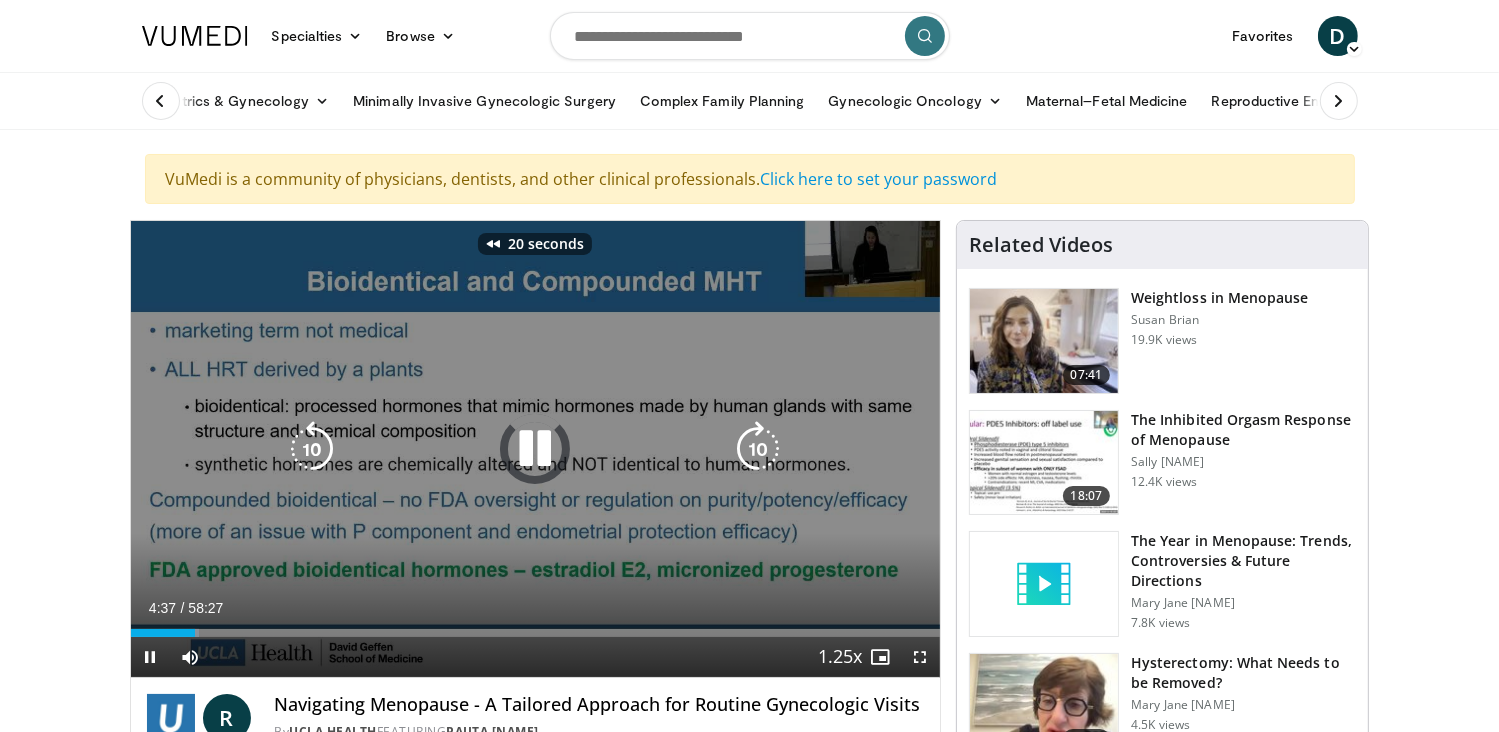click at bounding box center (312, 449) 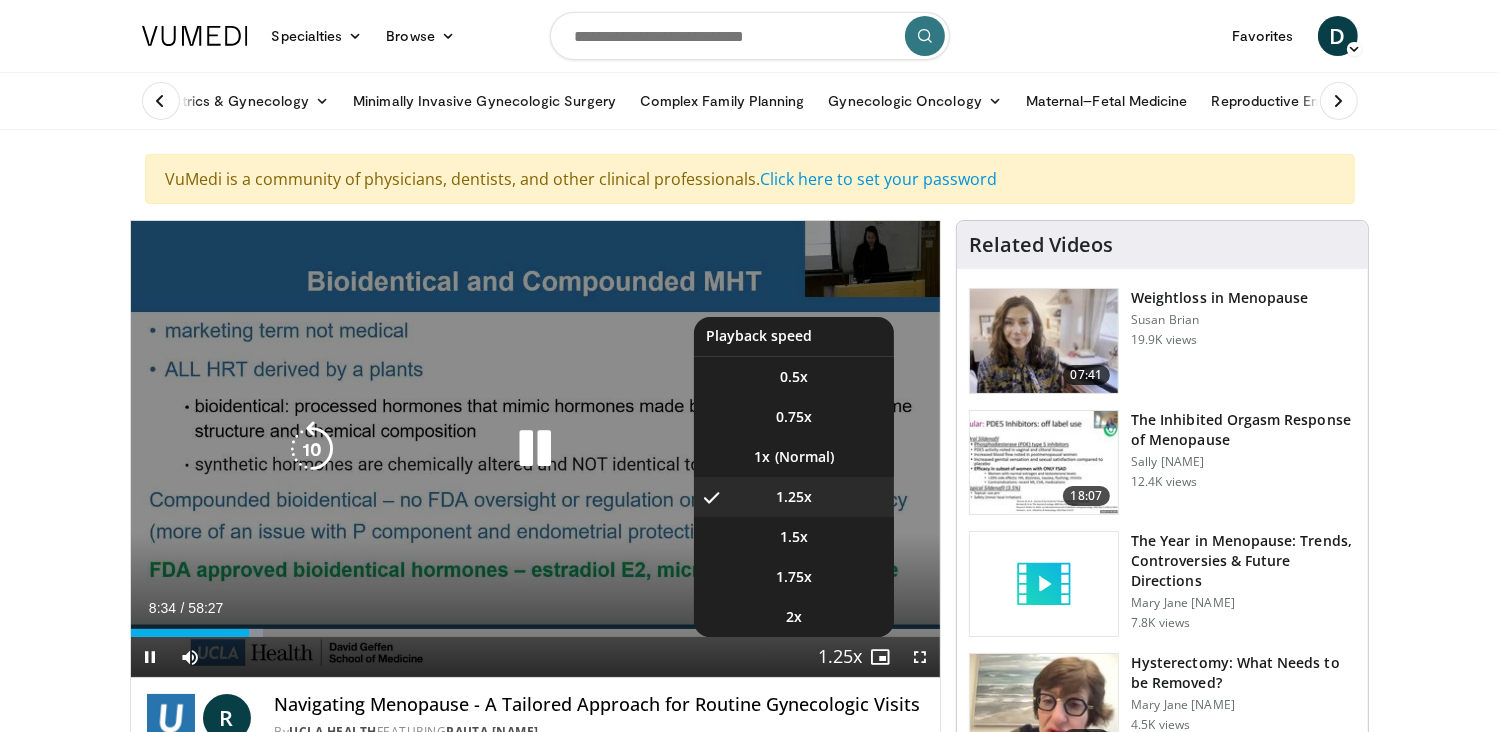 click at bounding box center [840, 658] 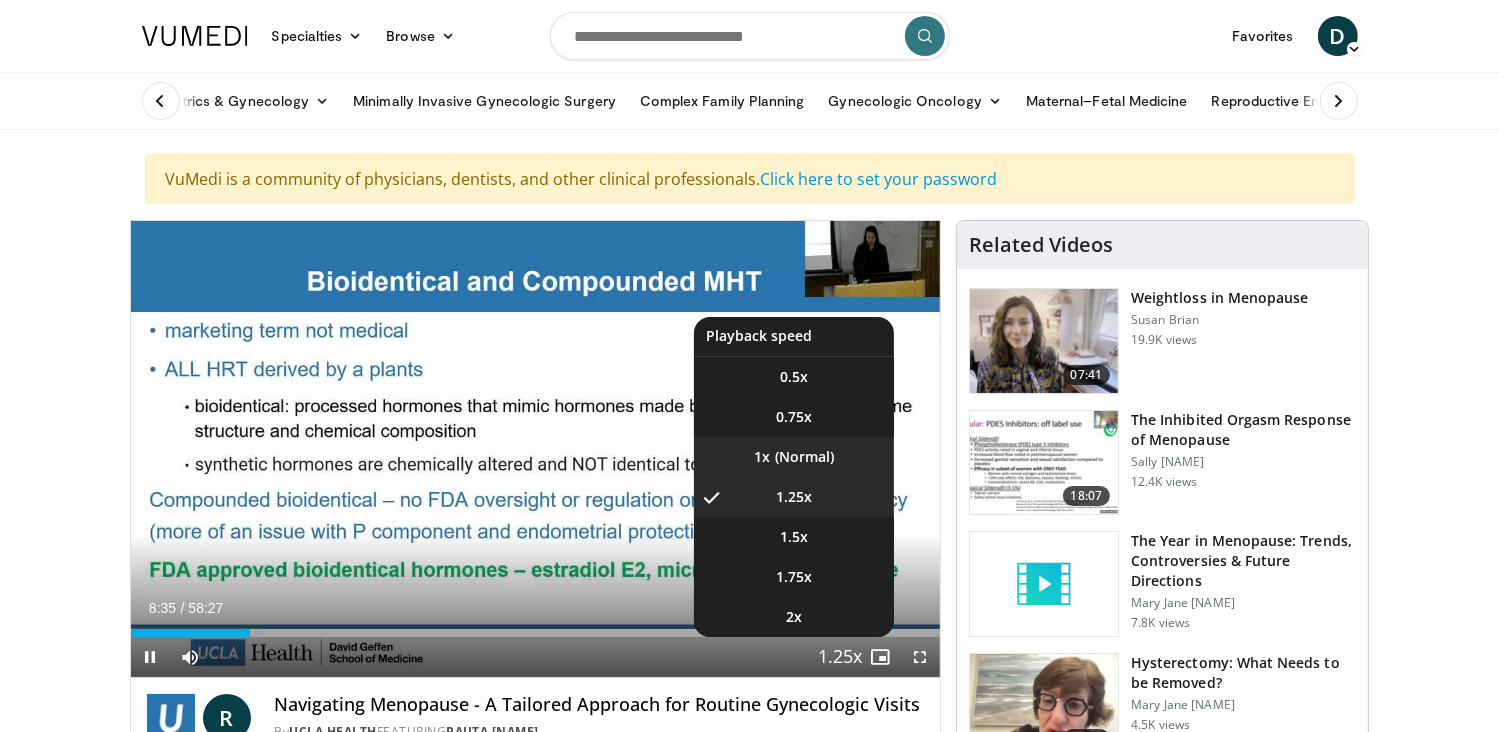 click on "1x" at bounding box center [794, 457] 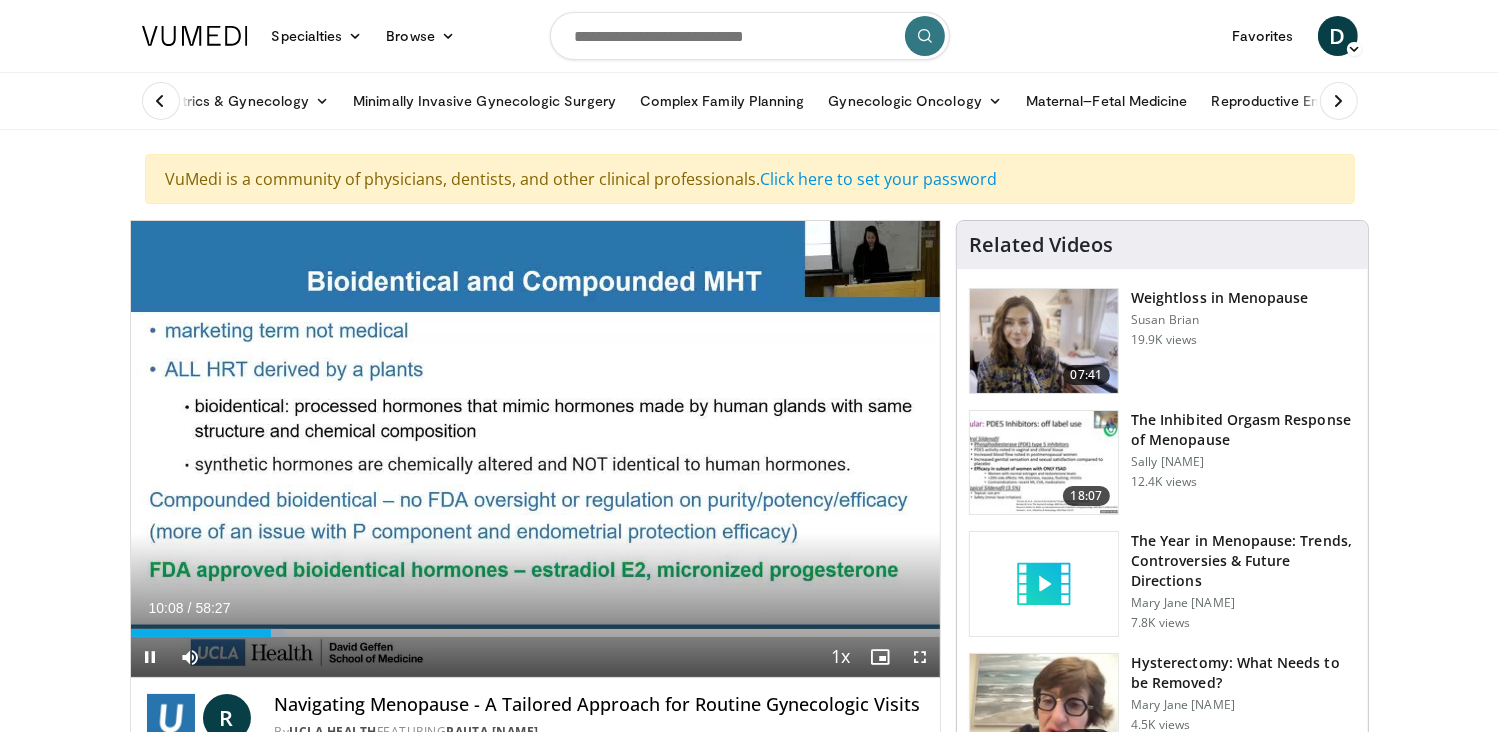 click on "30 seconds
Tap to unmute" at bounding box center [536, 449] 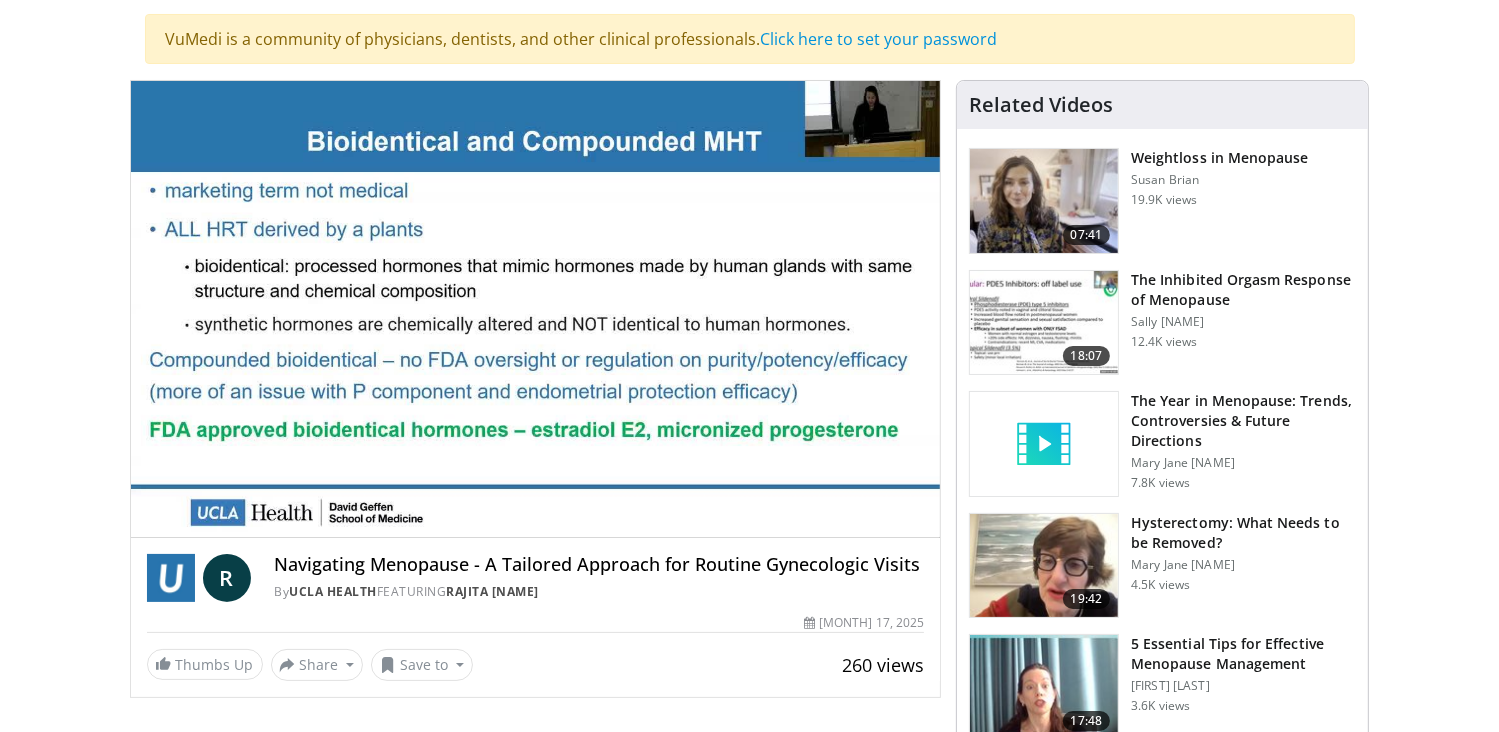 scroll, scrollTop: 200, scrollLeft: 0, axis: vertical 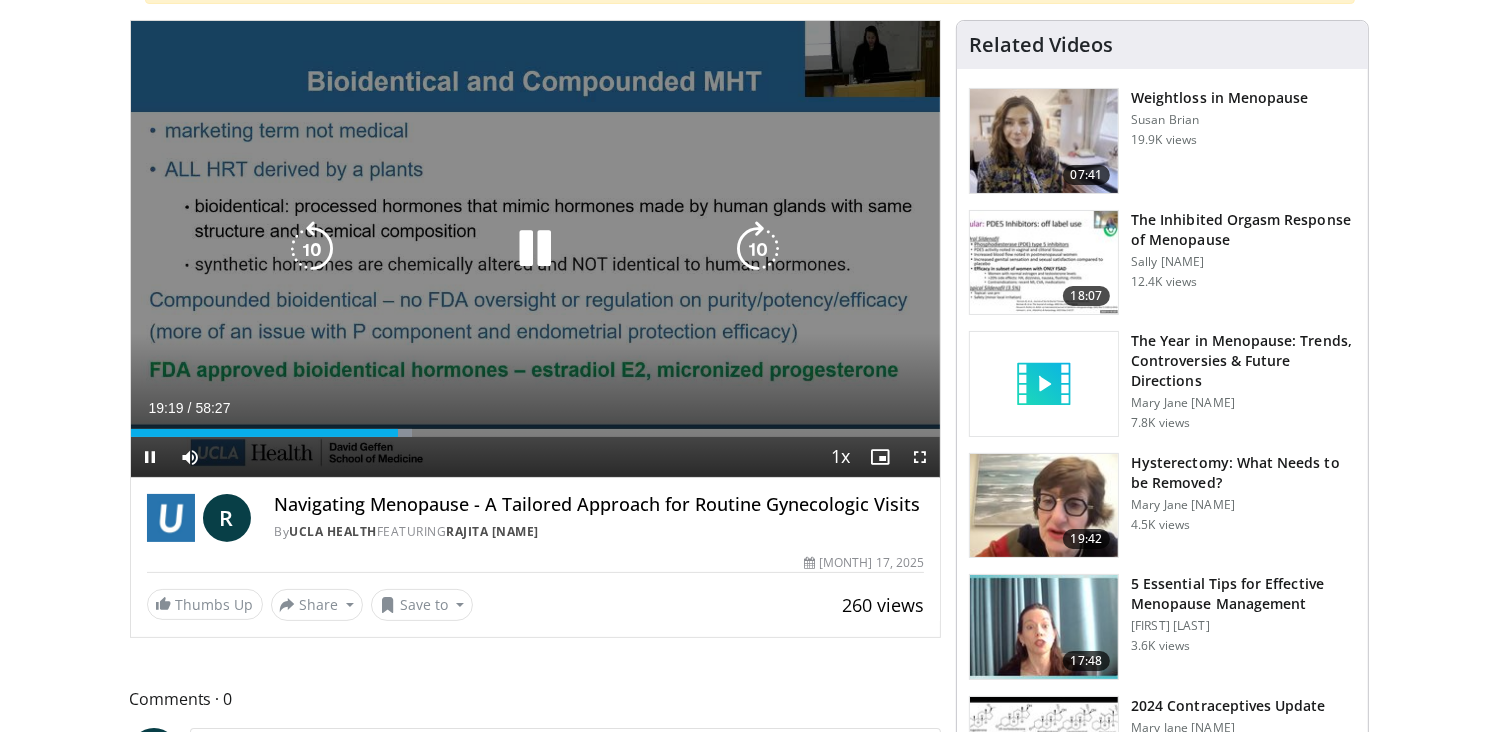 click on "30 seconds
Tap to unmute" at bounding box center [536, 249] 